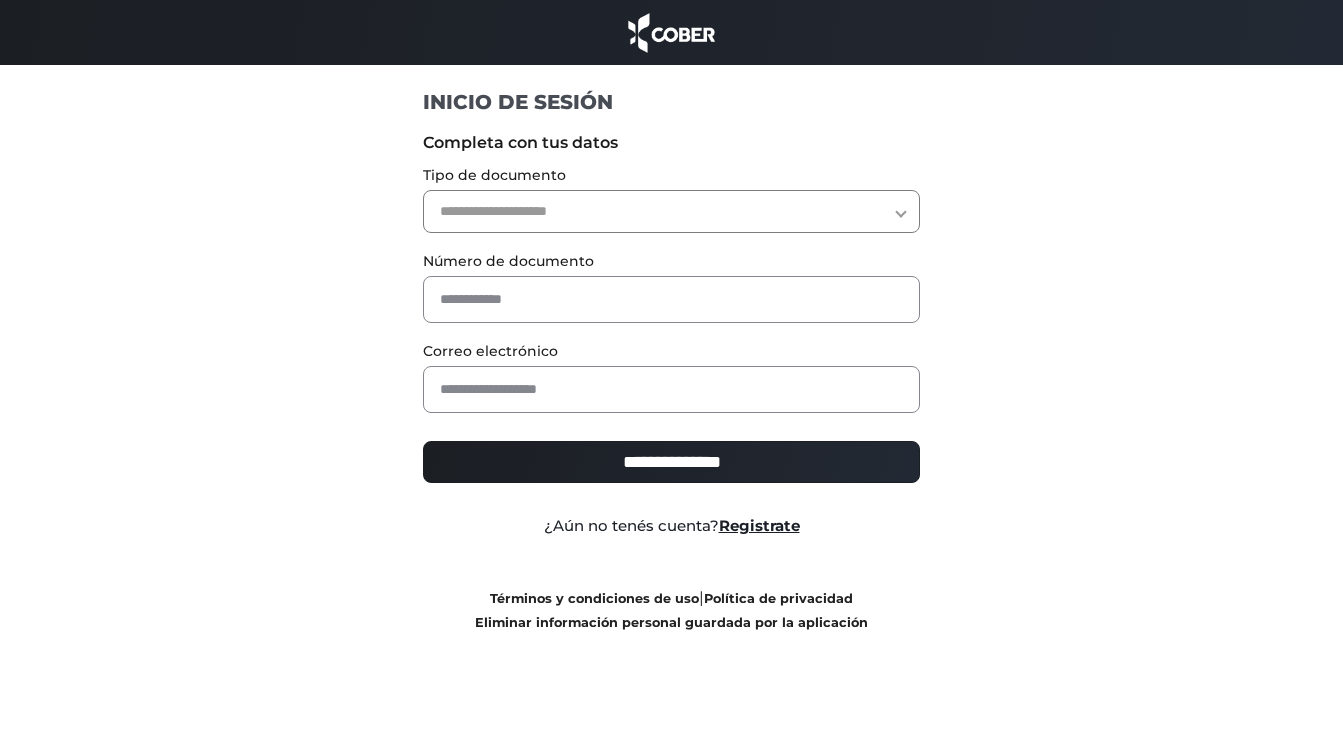 scroll, scrollTop: 0, scrollLeft: 0, axis: both 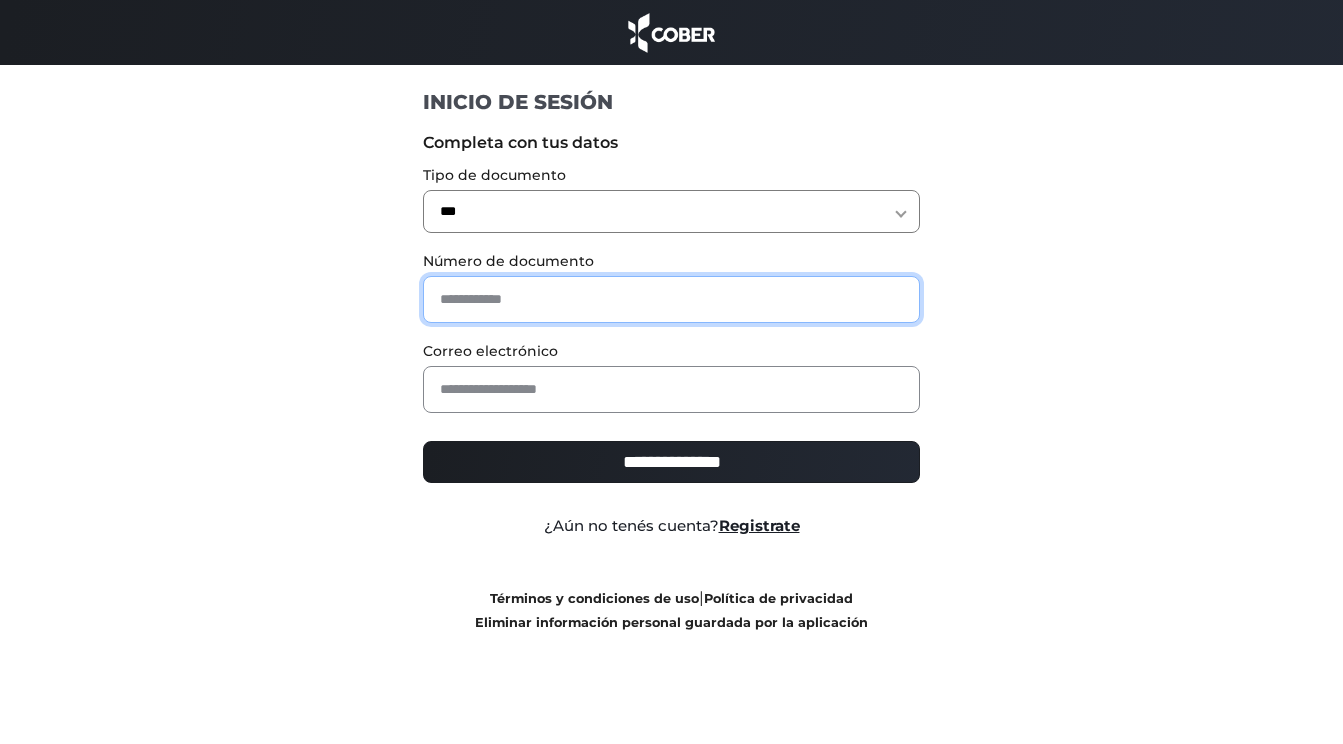 click at bounding box center (671, 299) 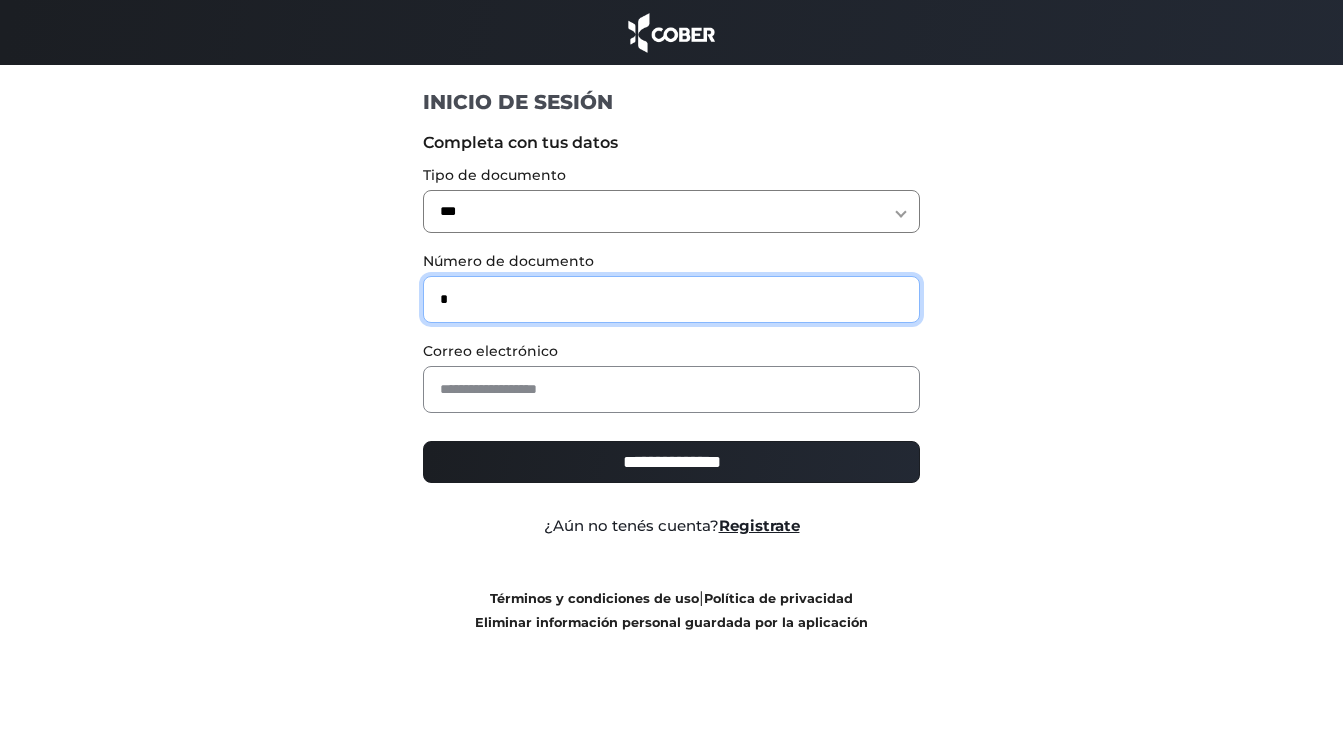 type on "*" 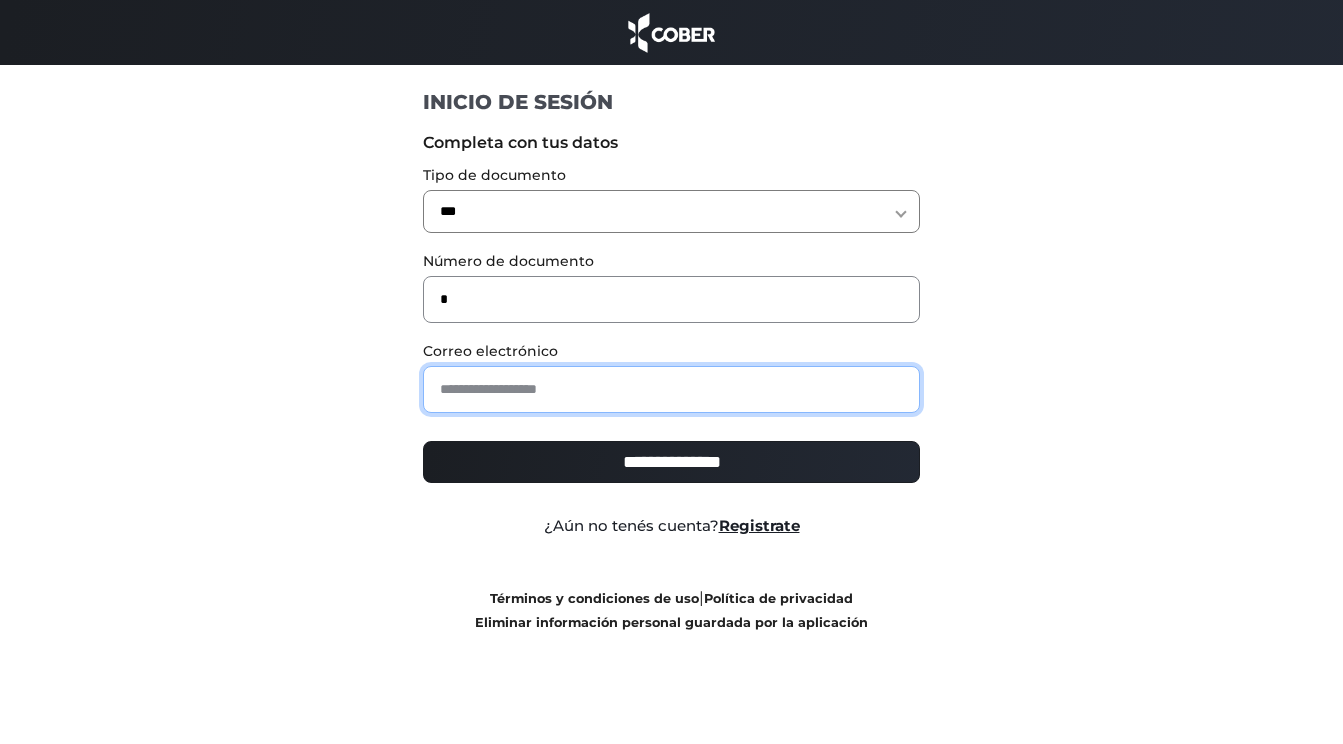 click at bounding box center [671, 389] 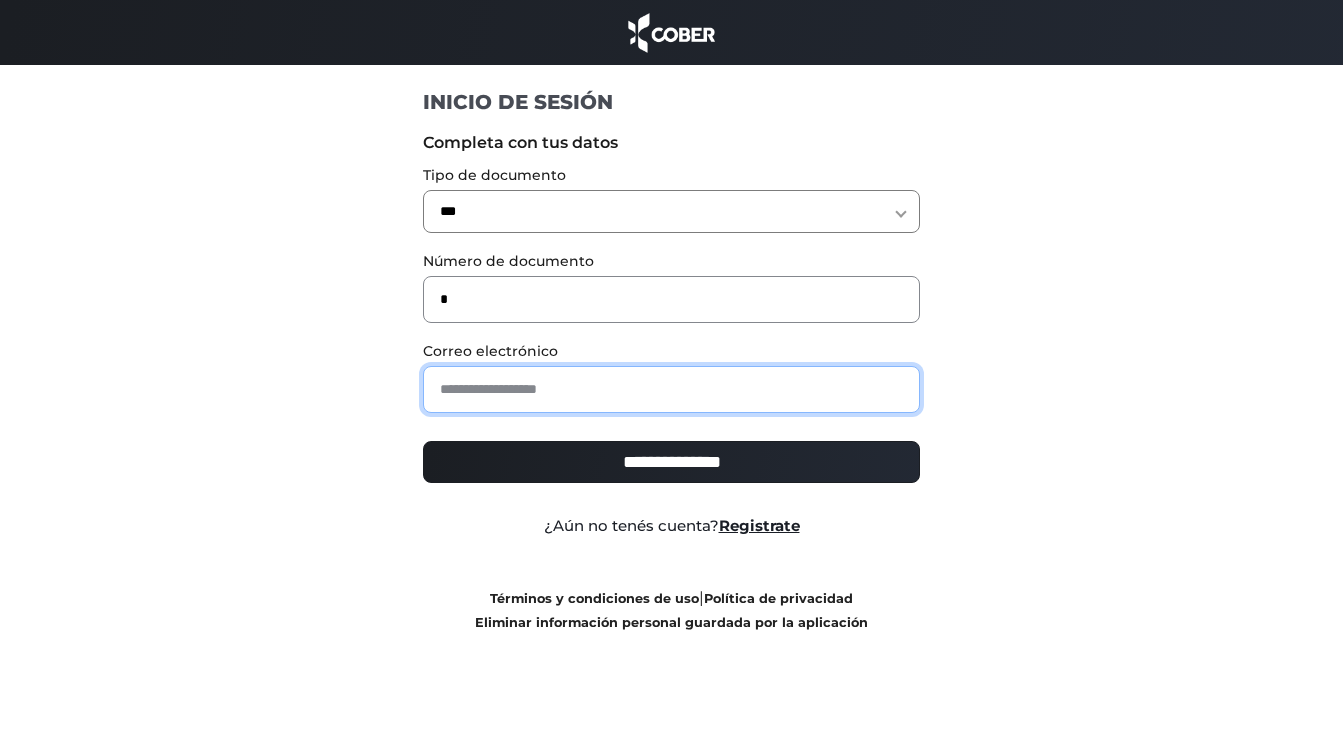 type on "**********" 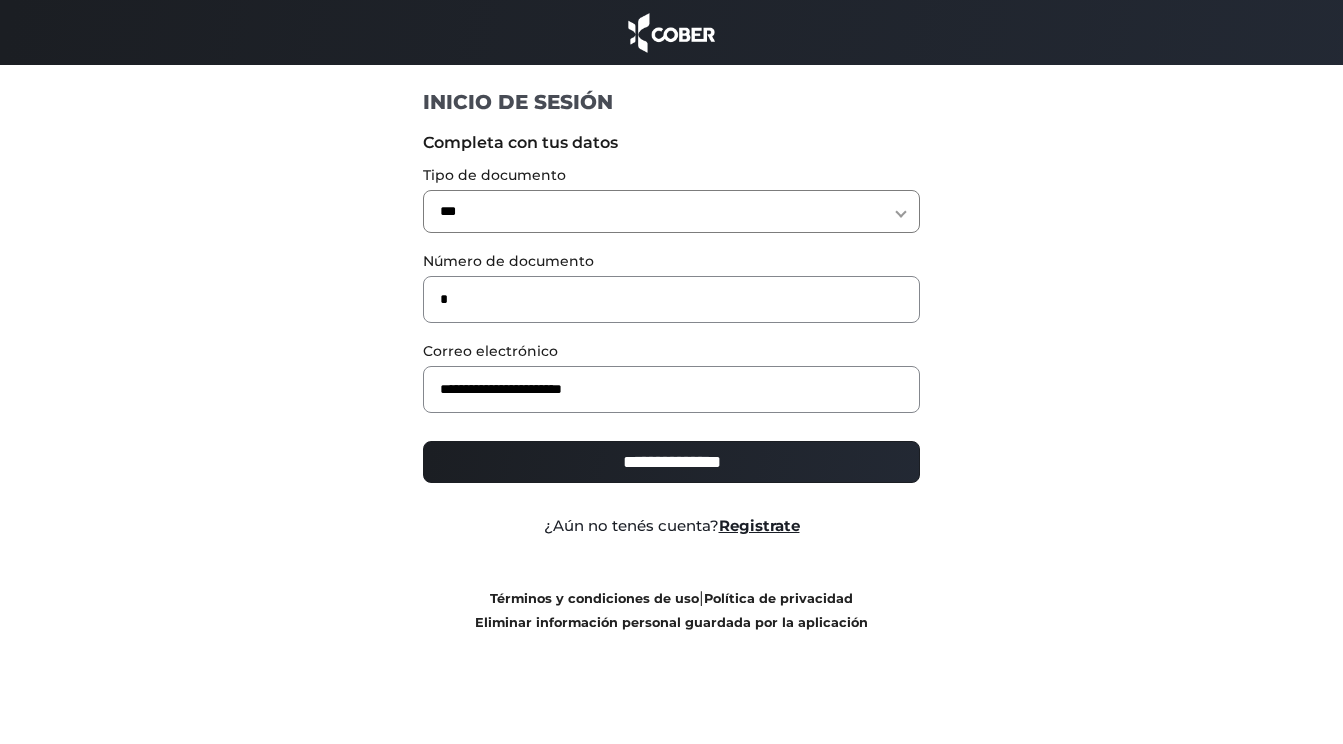 click on "**********" at bounding box center (671, 389) 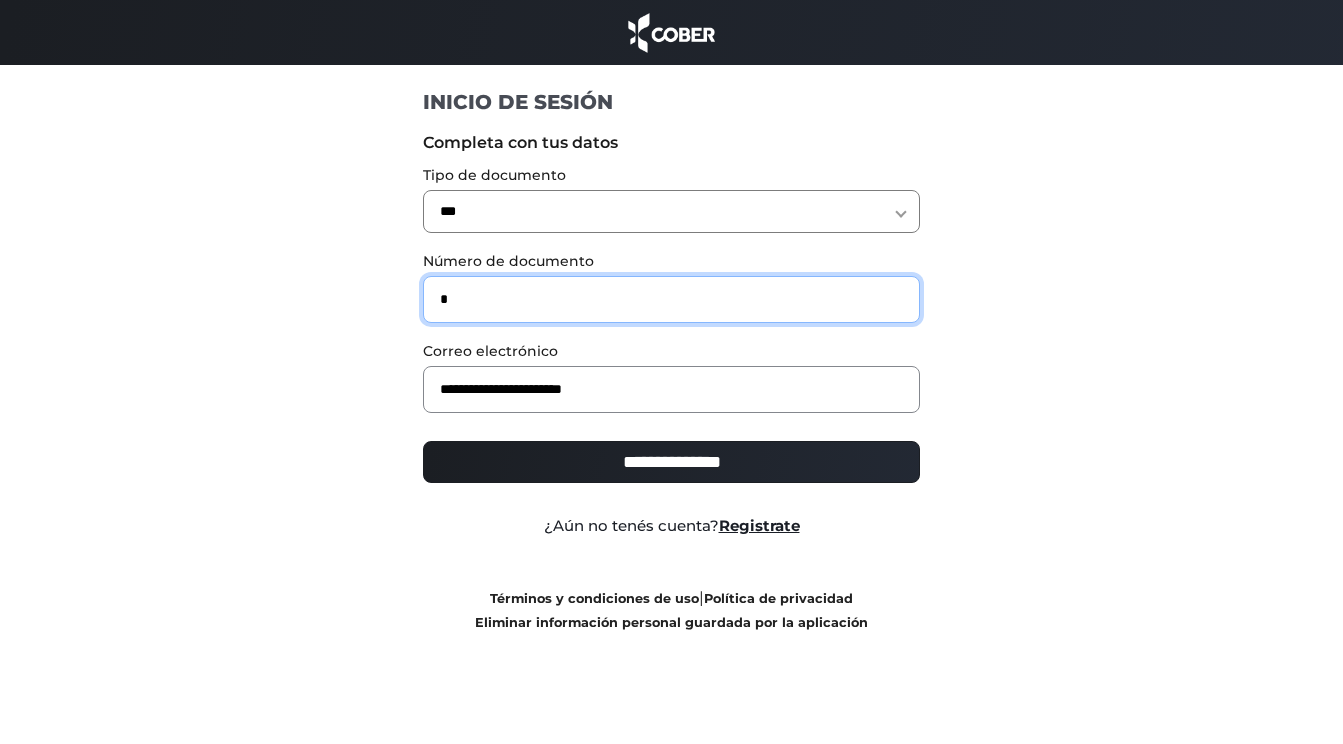 click on "*" at bounding box center (671, 299) 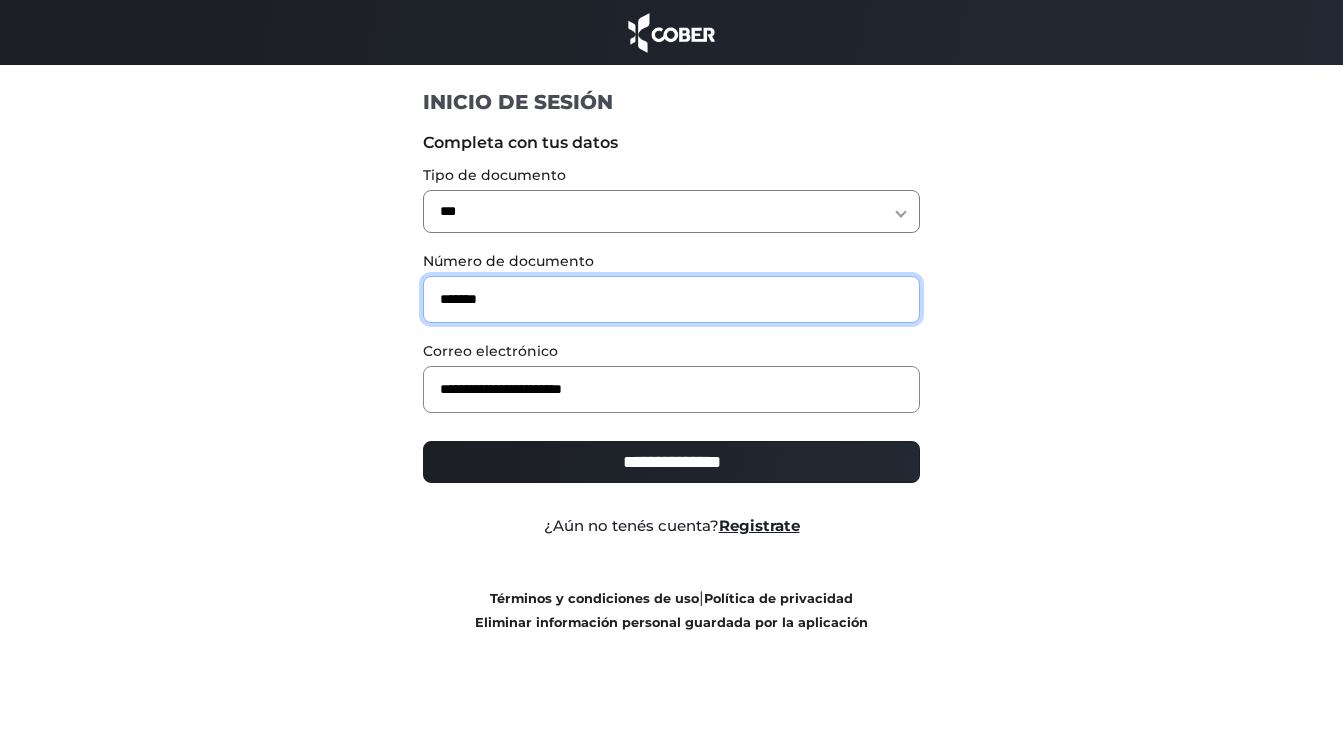 type on "*******" 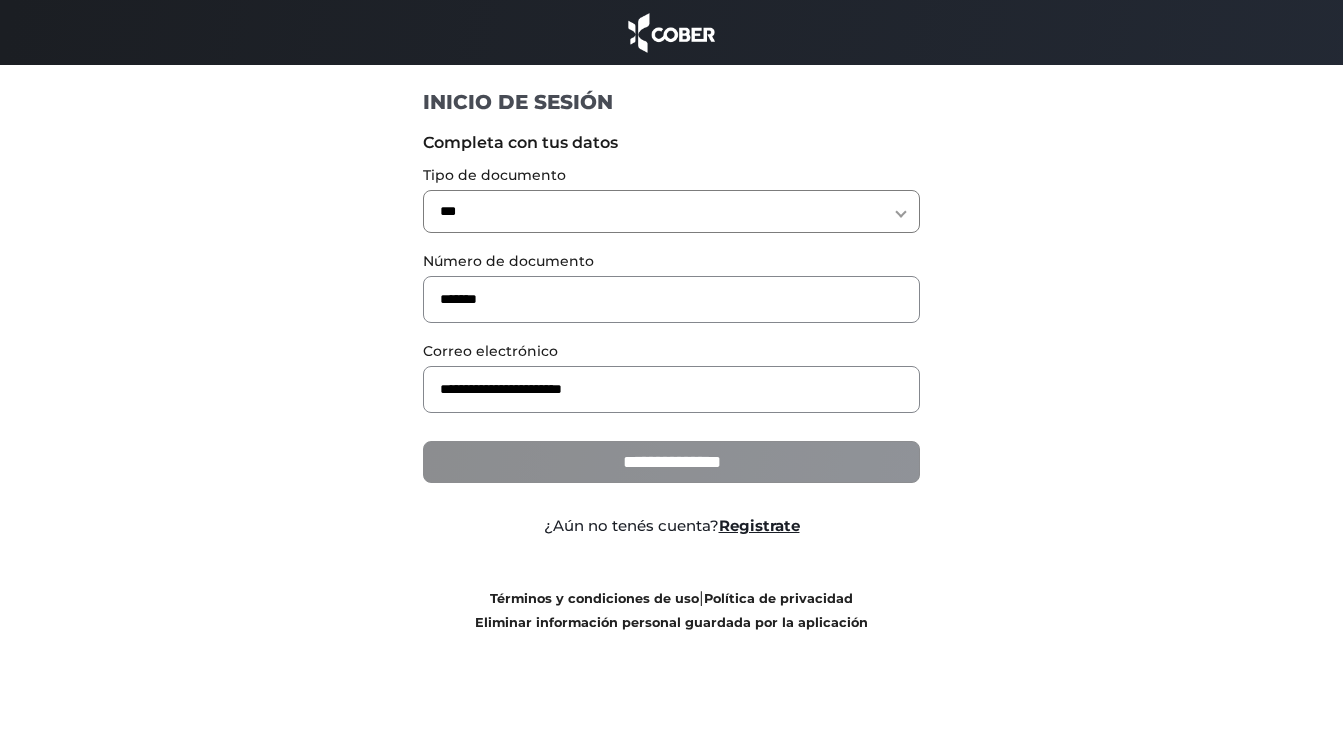 click on "**********" at bounding box center [671, 462] 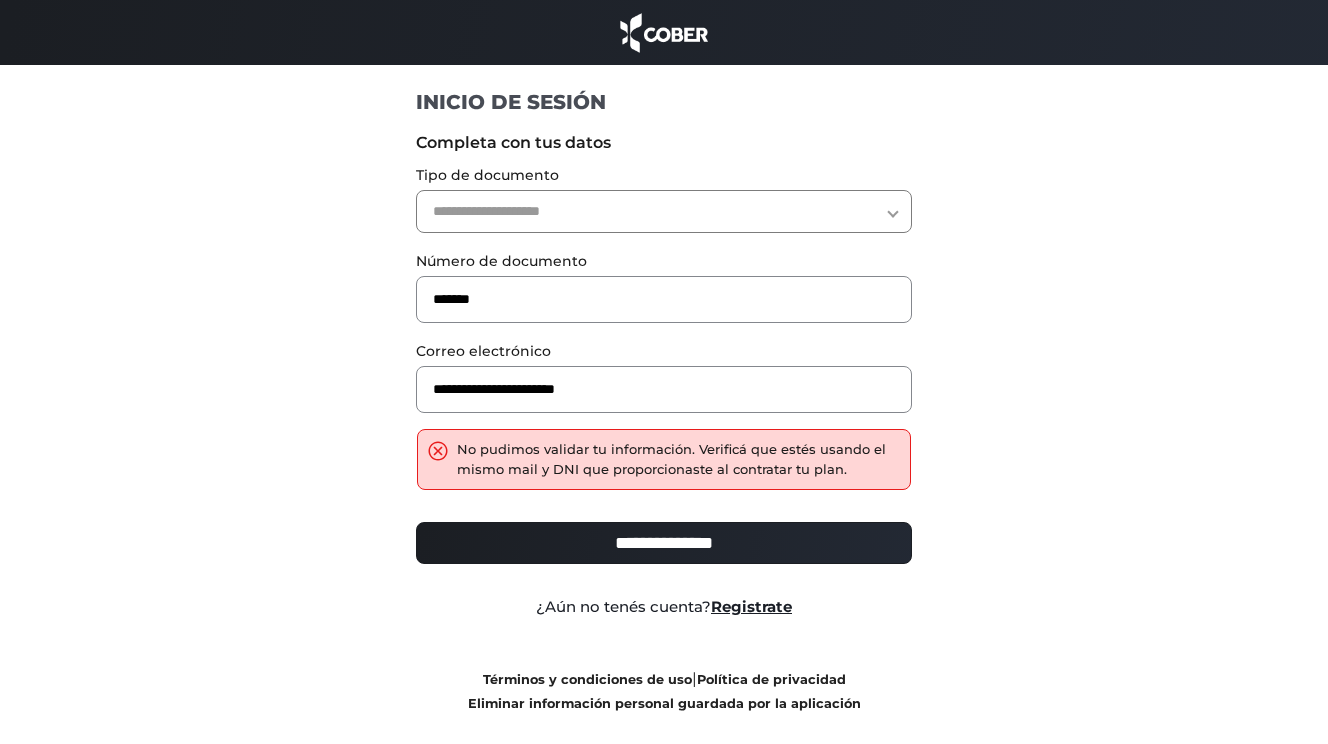 scroll, scrollTop: 0, scrollLeft: 0, axis: both 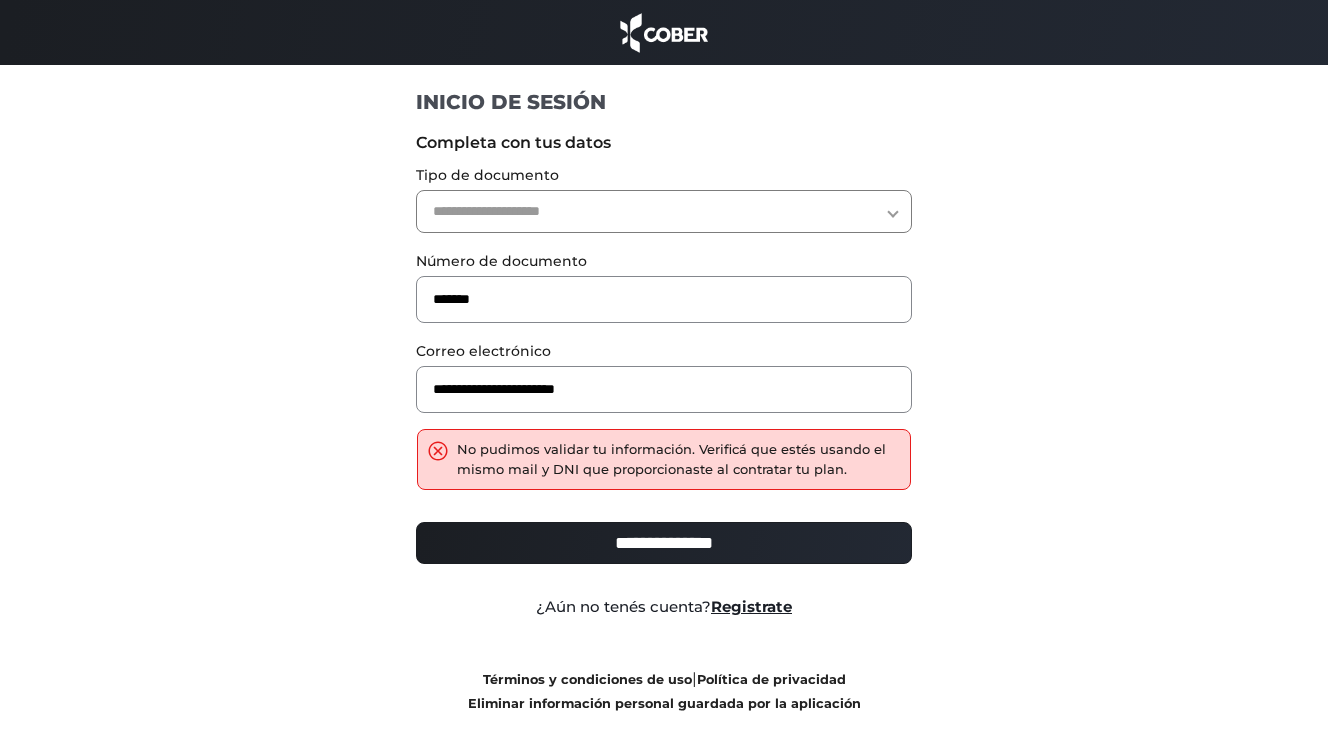 select on "***" 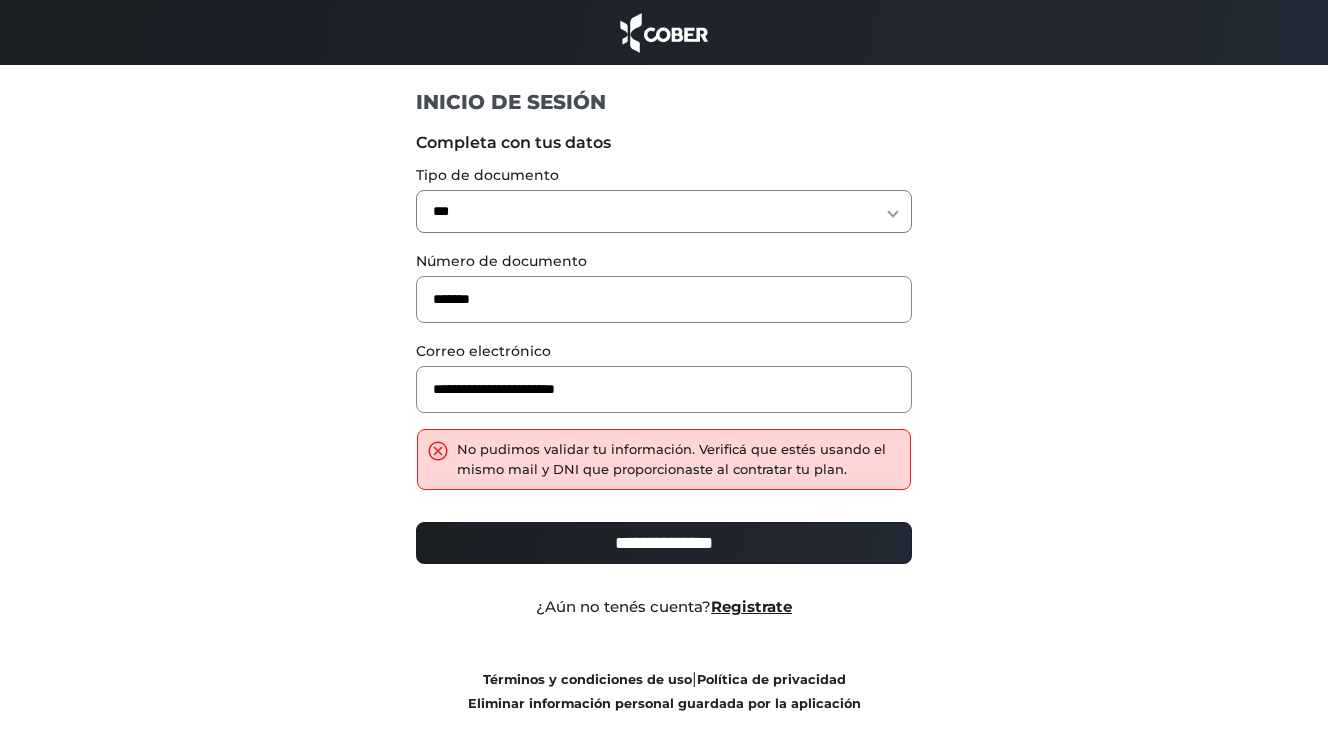 click on "**********" at bounding box center [664, 543] 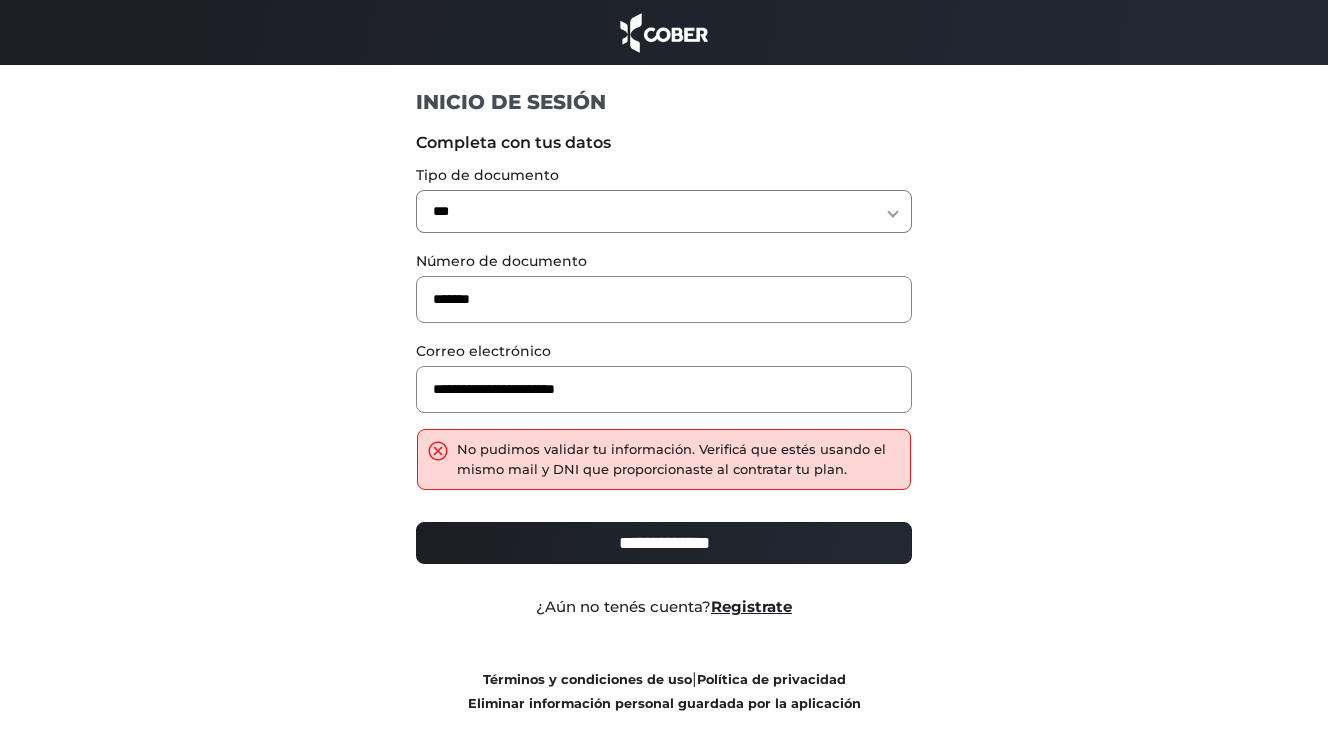 type on "**********" 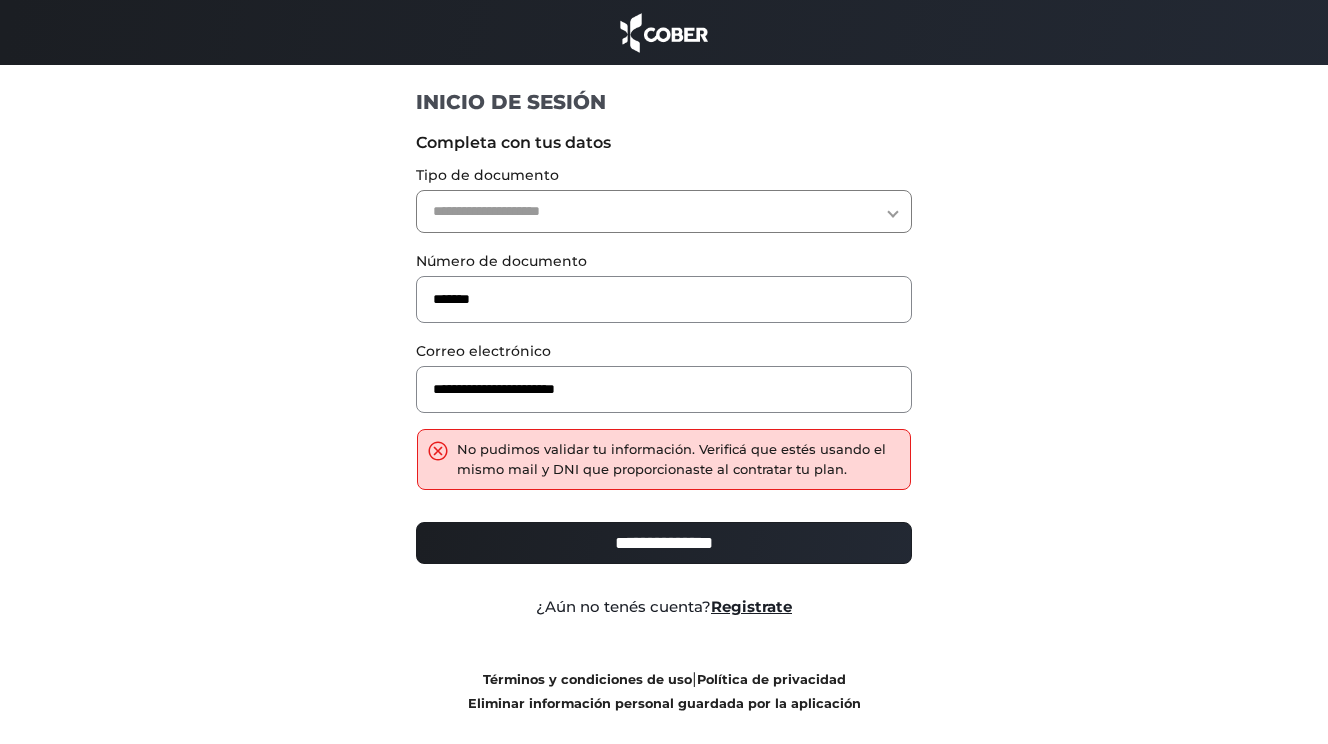 scroll, scrollTop: 0, scrollLeft: 0, axis: both 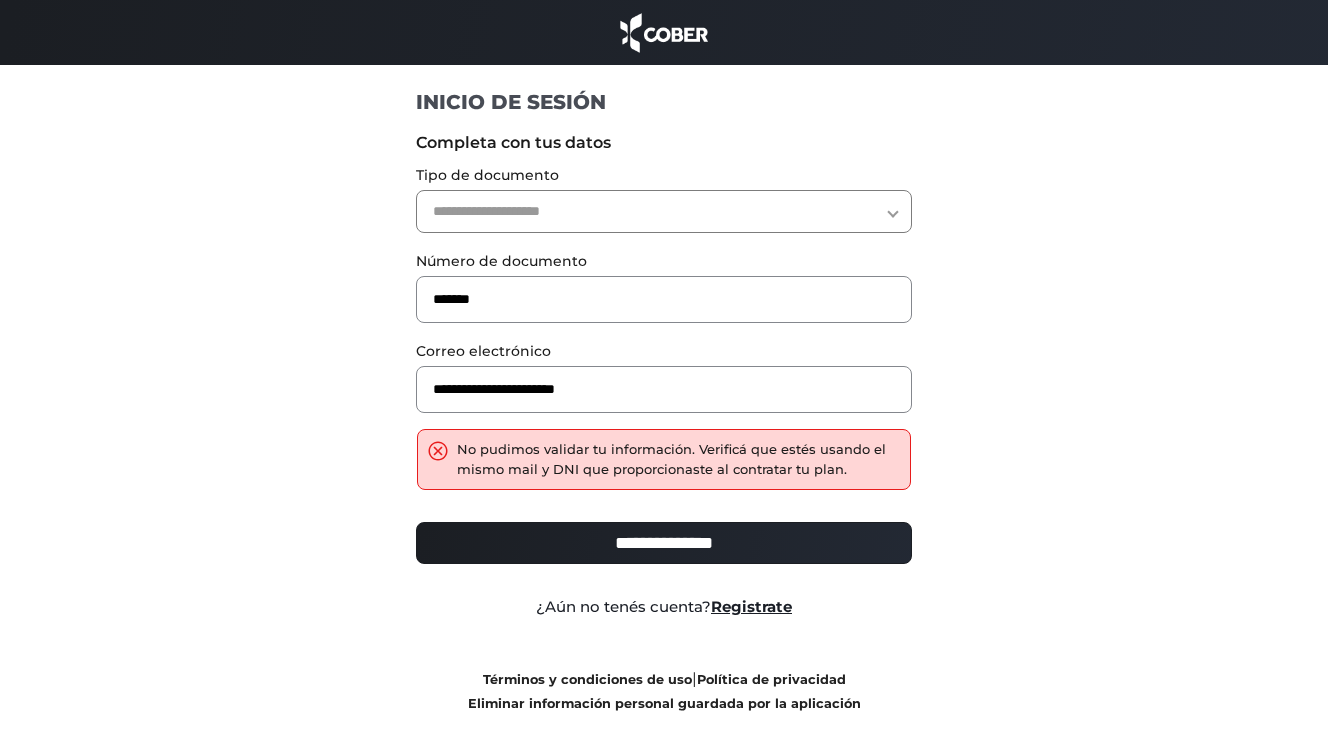 select on "***" 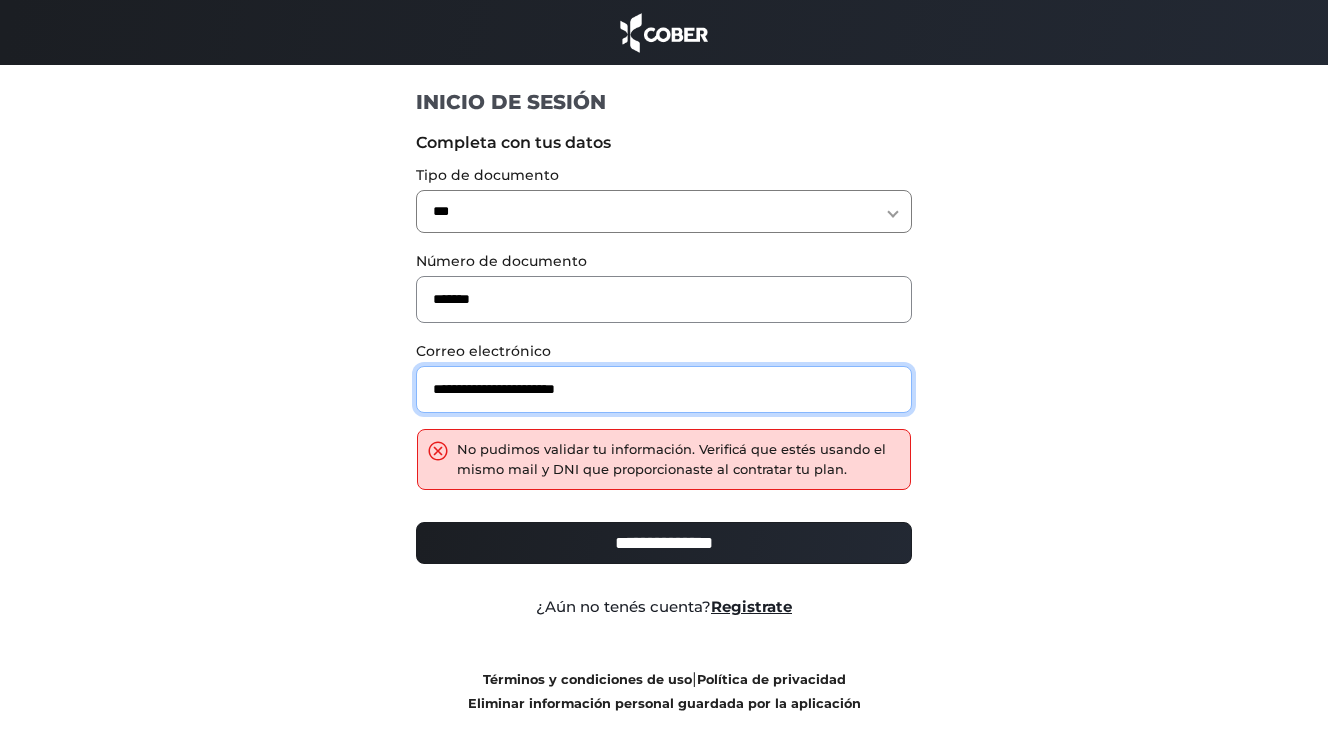 click on "**********" at bounding box center [664, 389] 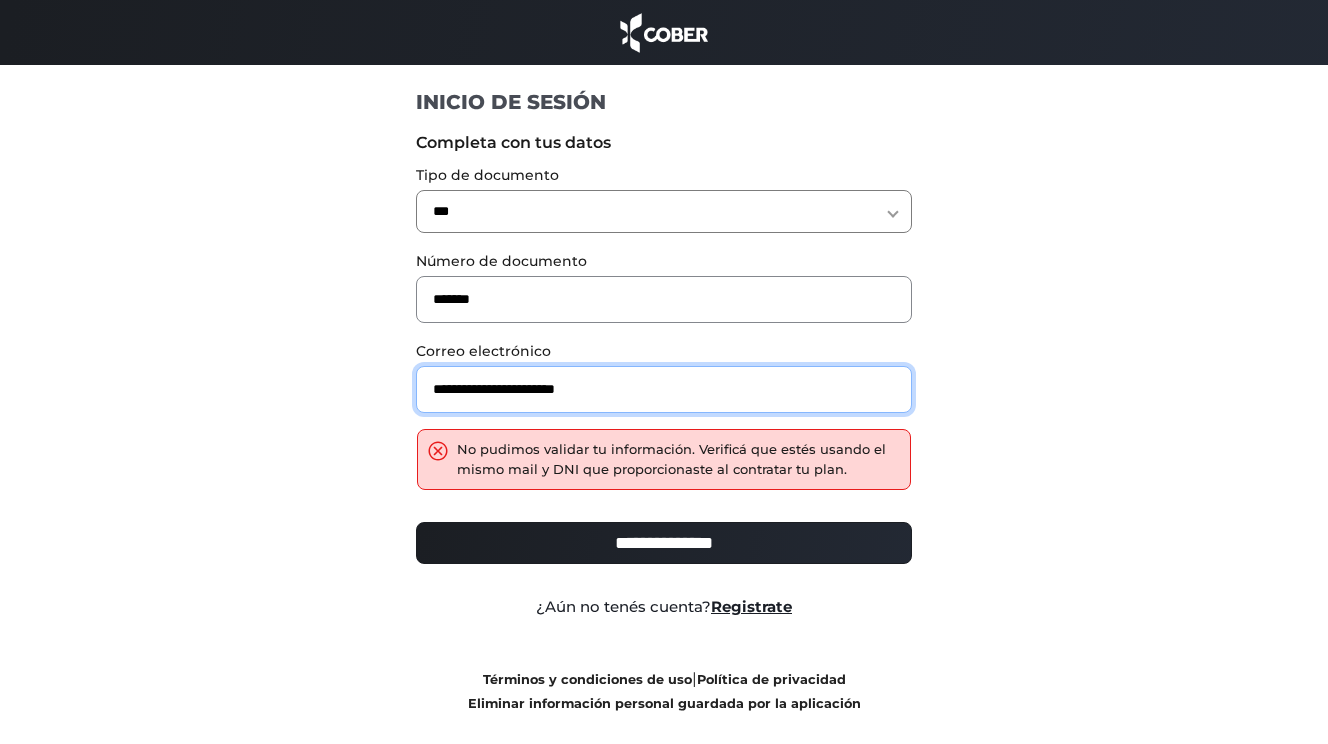 drag, startPoint x: 626, startPoint y: 389, endPoint x: 392, endPoint y: 393, distance: 234.03418 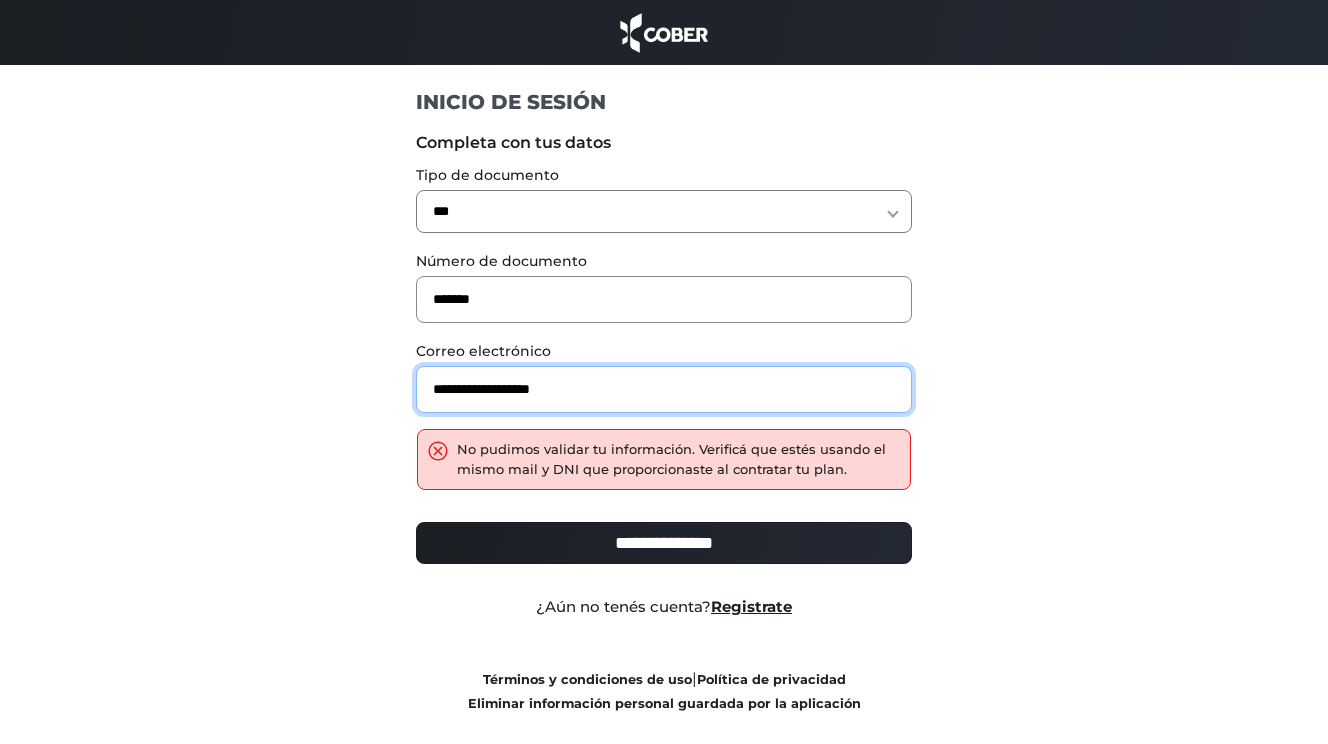 type on "**********" 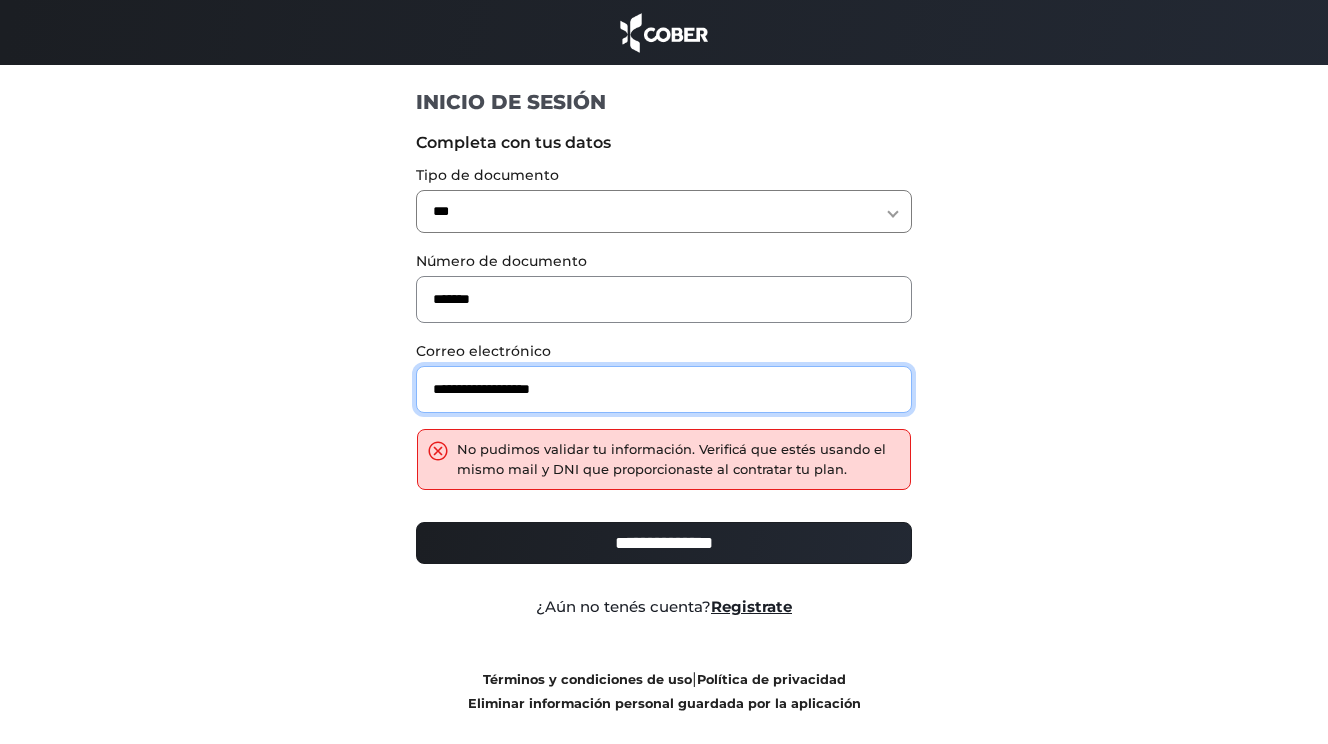 click on "**********" at bounding box center [664, 543] 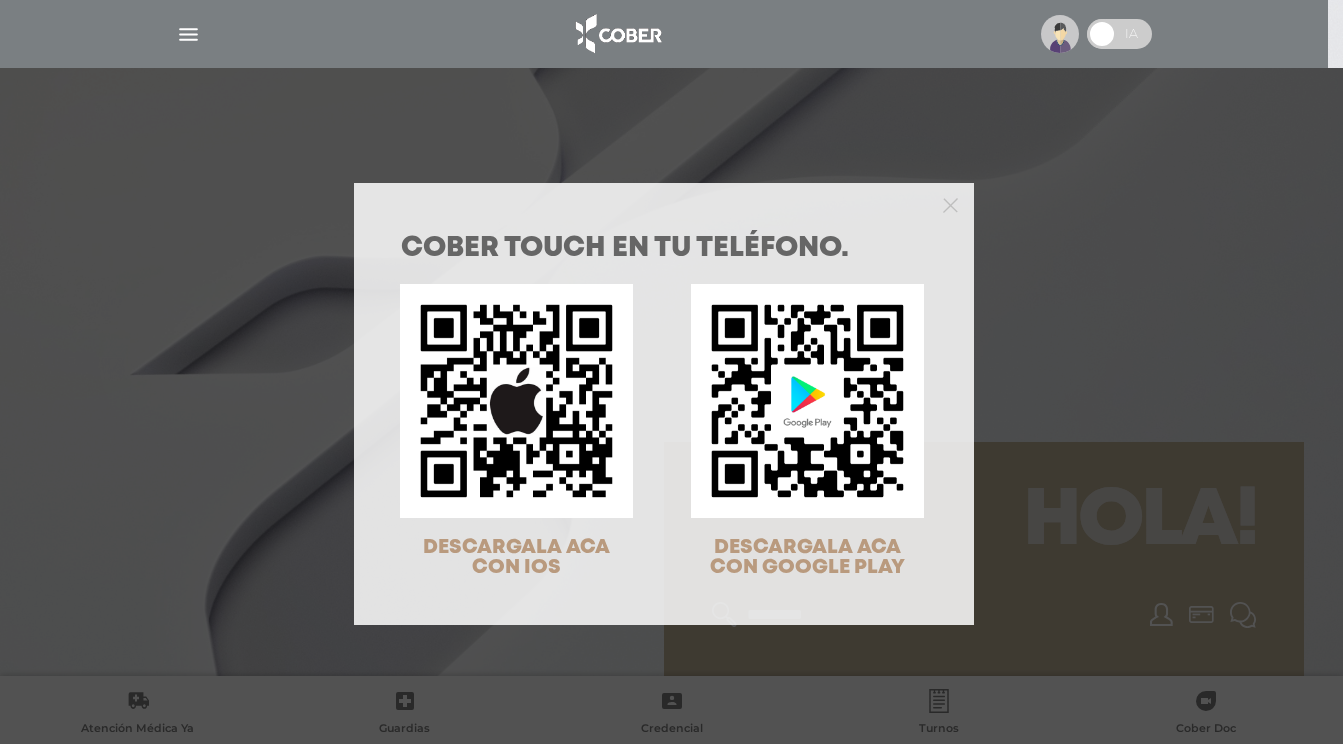 scroll, scrollTop: 0, scrollLeft: 0, axis: both 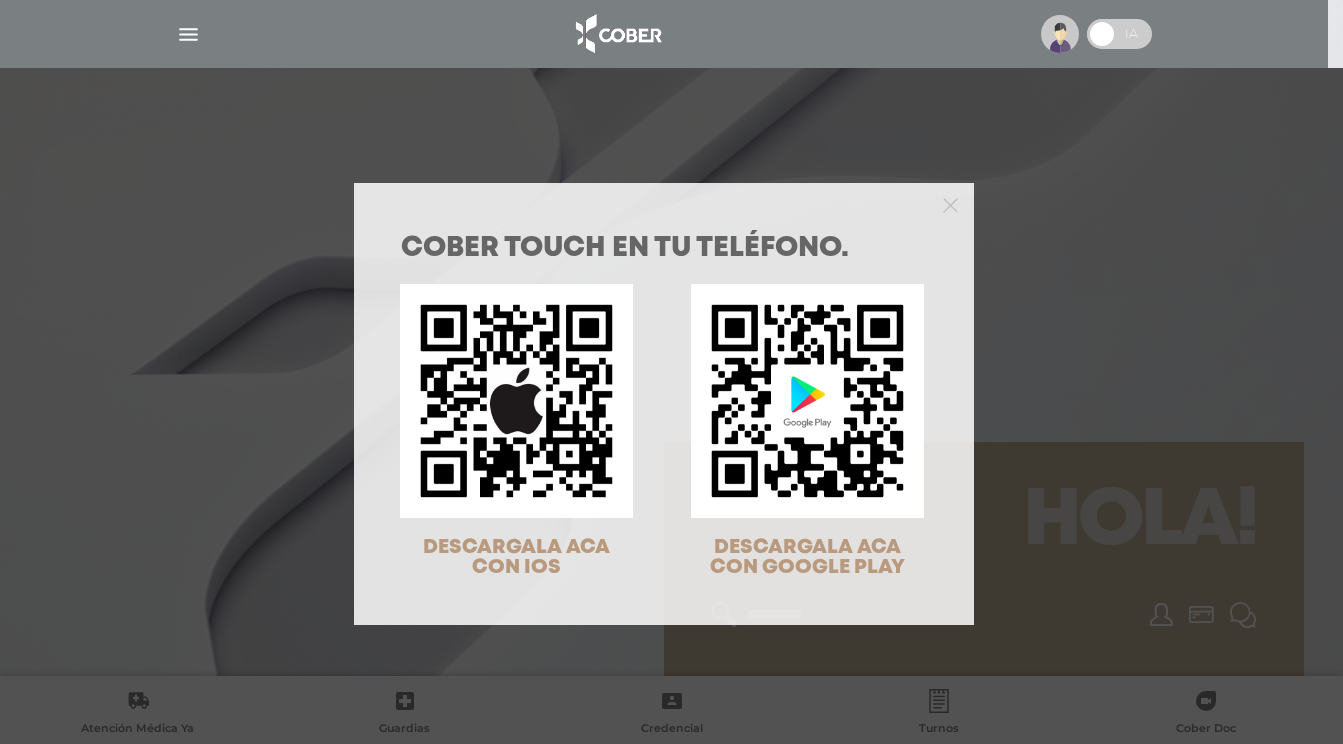 click on "COBER TOUCH en tu teléfono.
DESCARGALA ACA CON IOS
DESCARGALA ACA CON GOOGLE PLAY" at bounding box center [671, 372] 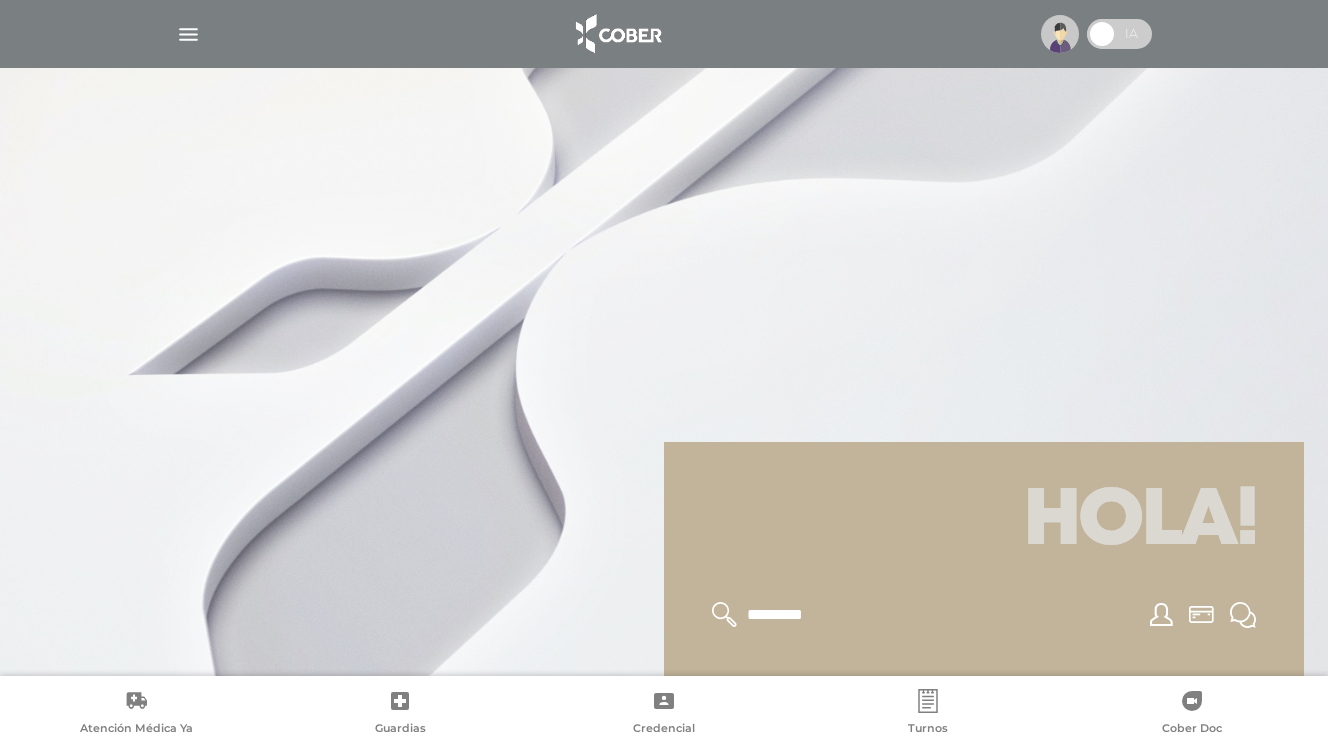 click at bounding box center (1060, 34) 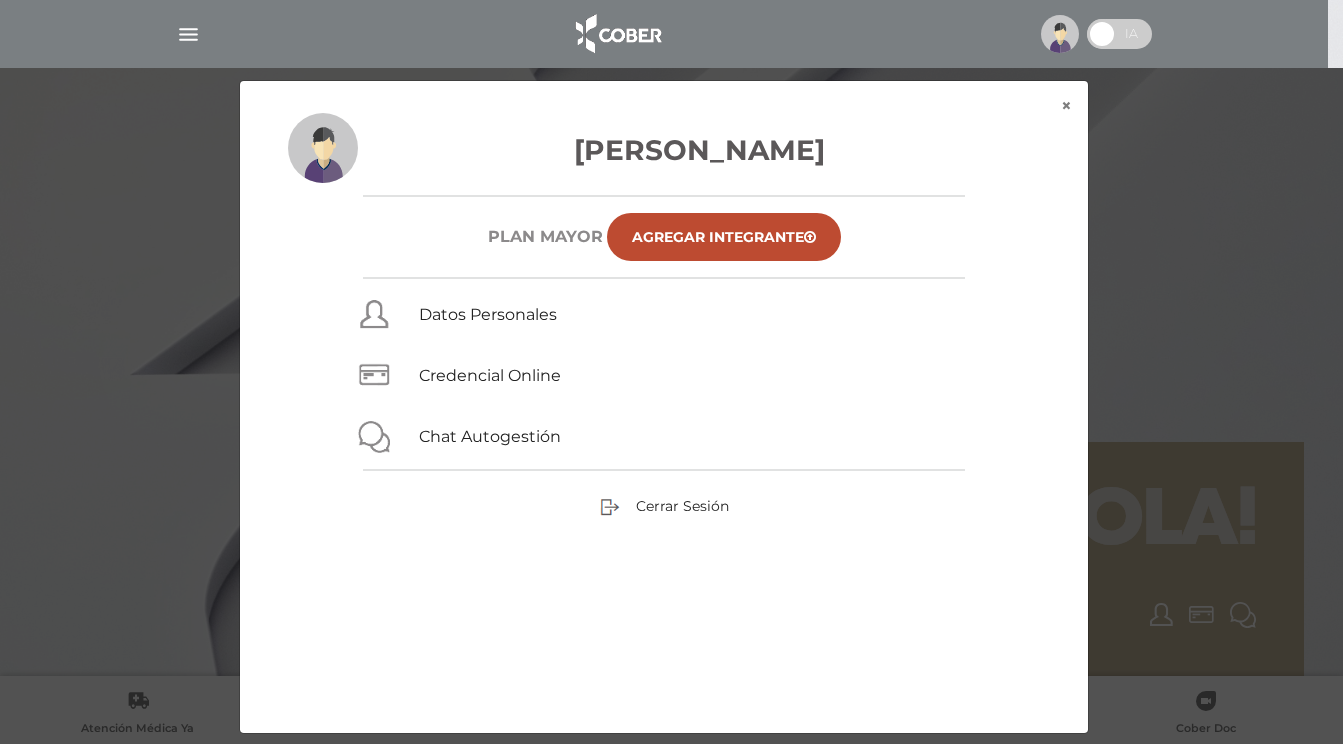 click on "×
×
Jerez Delfin
Plan MAYOR
Agregar Integrante
Datos Personales
Credencial Online
Chat Autogestión
Cerrar Sesión" at bounding box center (672, 407) 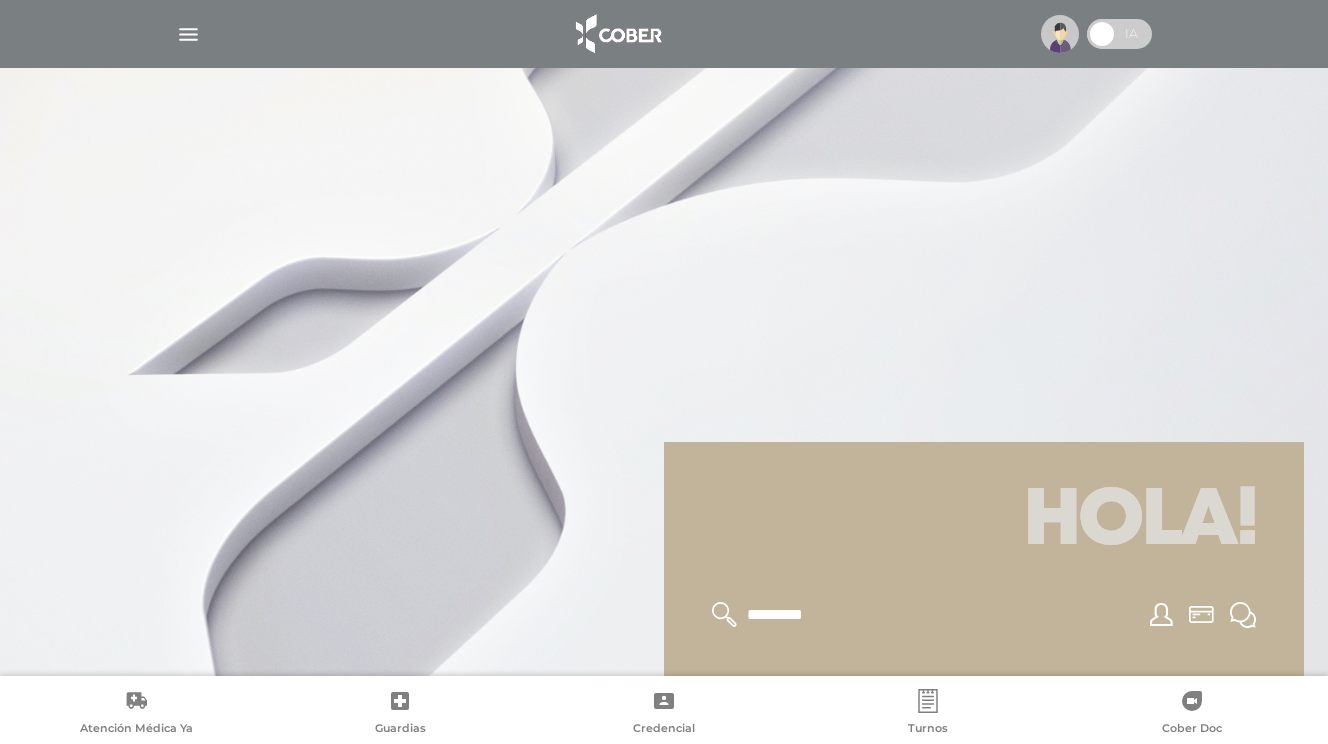 click at bounding box center [188, 34] 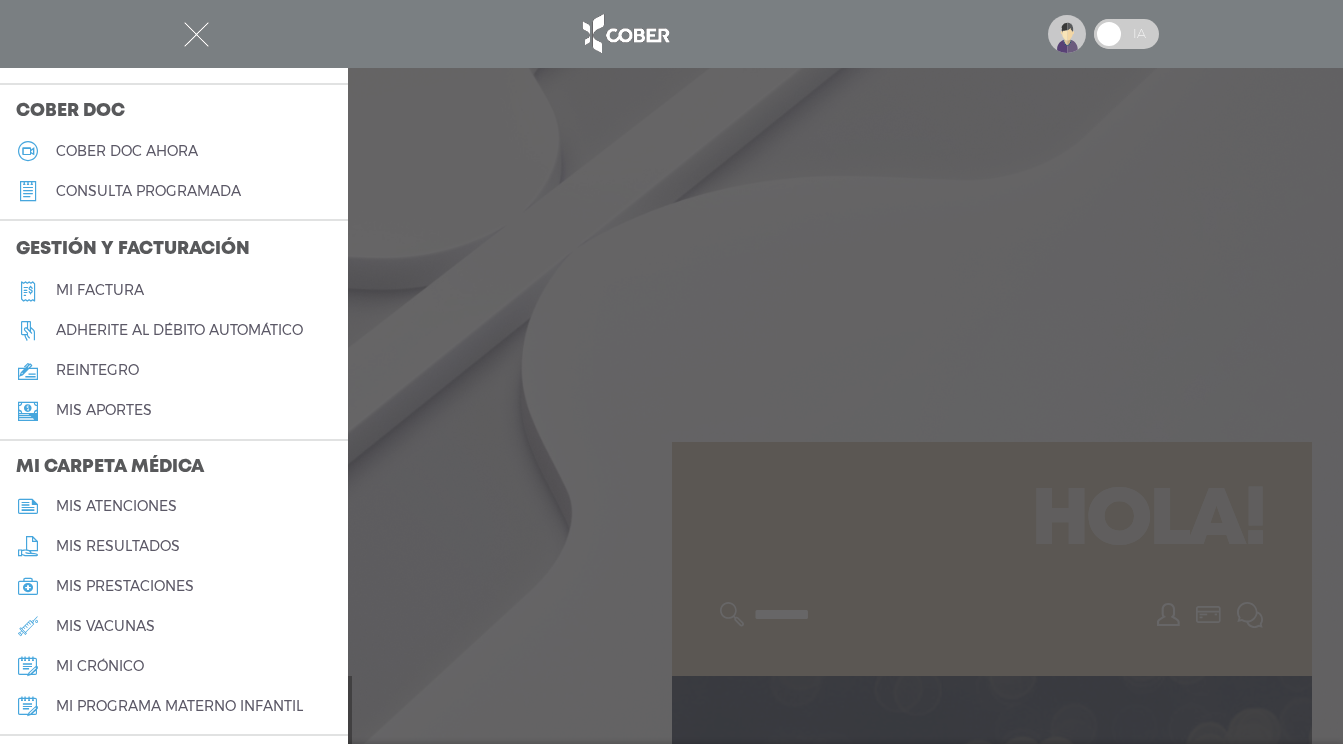 scroll, scrollTop: 568, scrollLeft: 0, axis: vertical 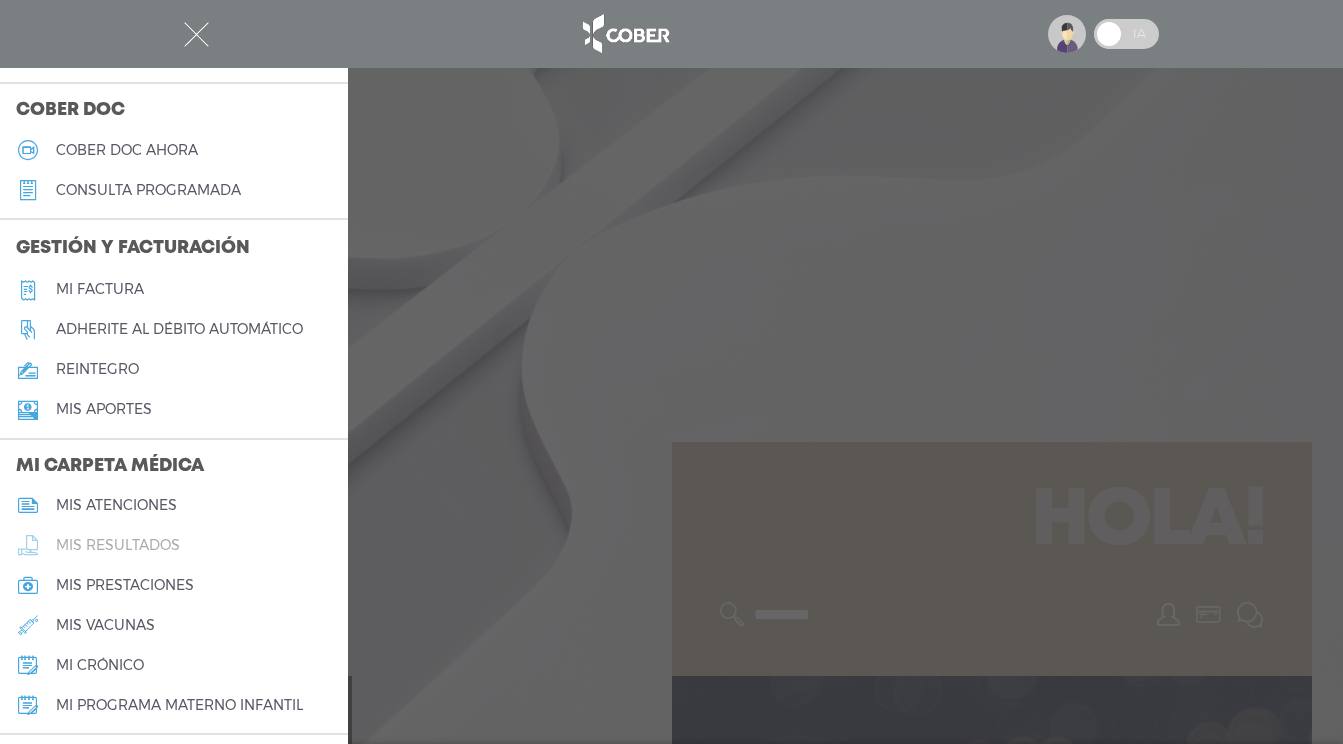 click on "mis resultados" at bounding box center (118, 545) 